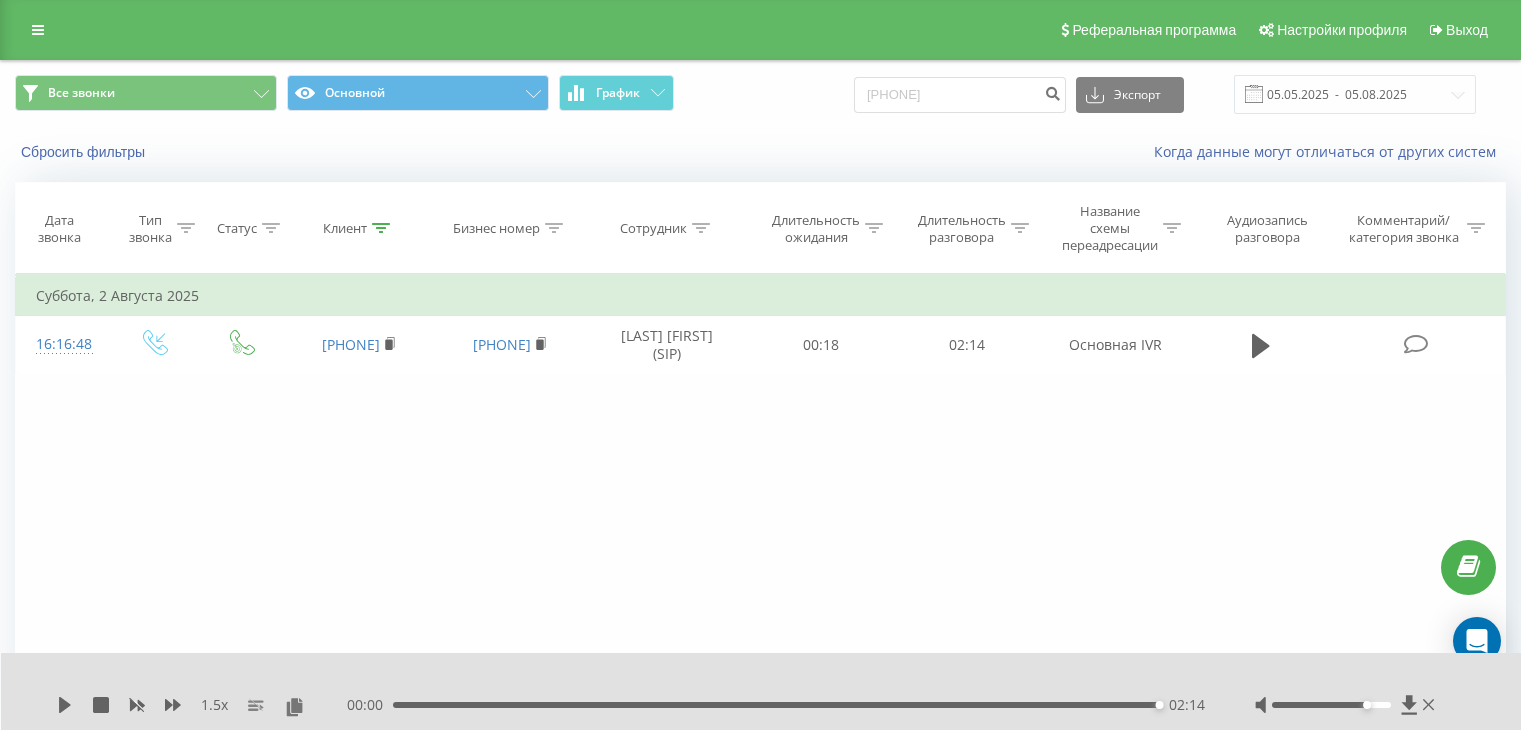 scroll, scrollTop: 0, scrollLeft: 0, axis: both 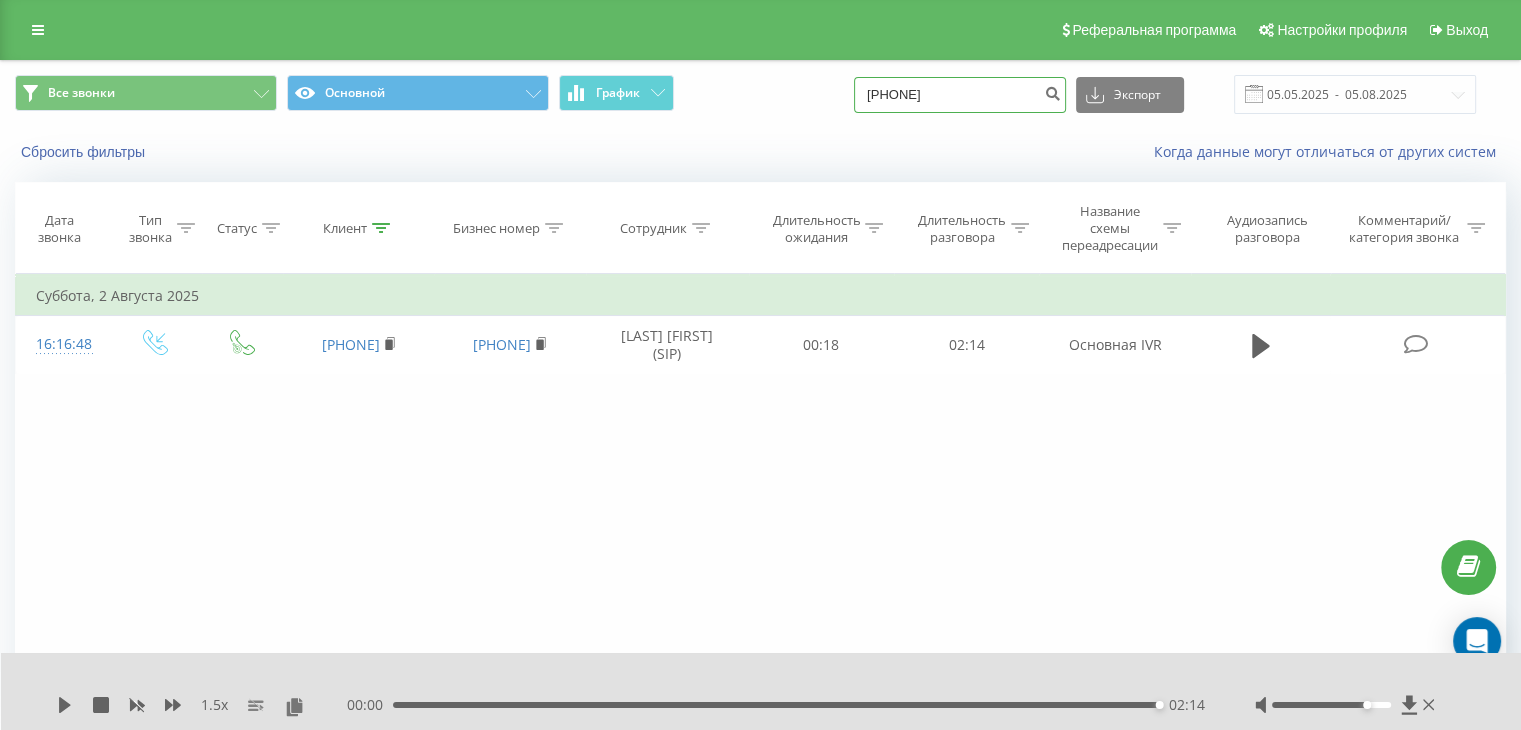 click on "7076508173" at bounding box center (960, 95) 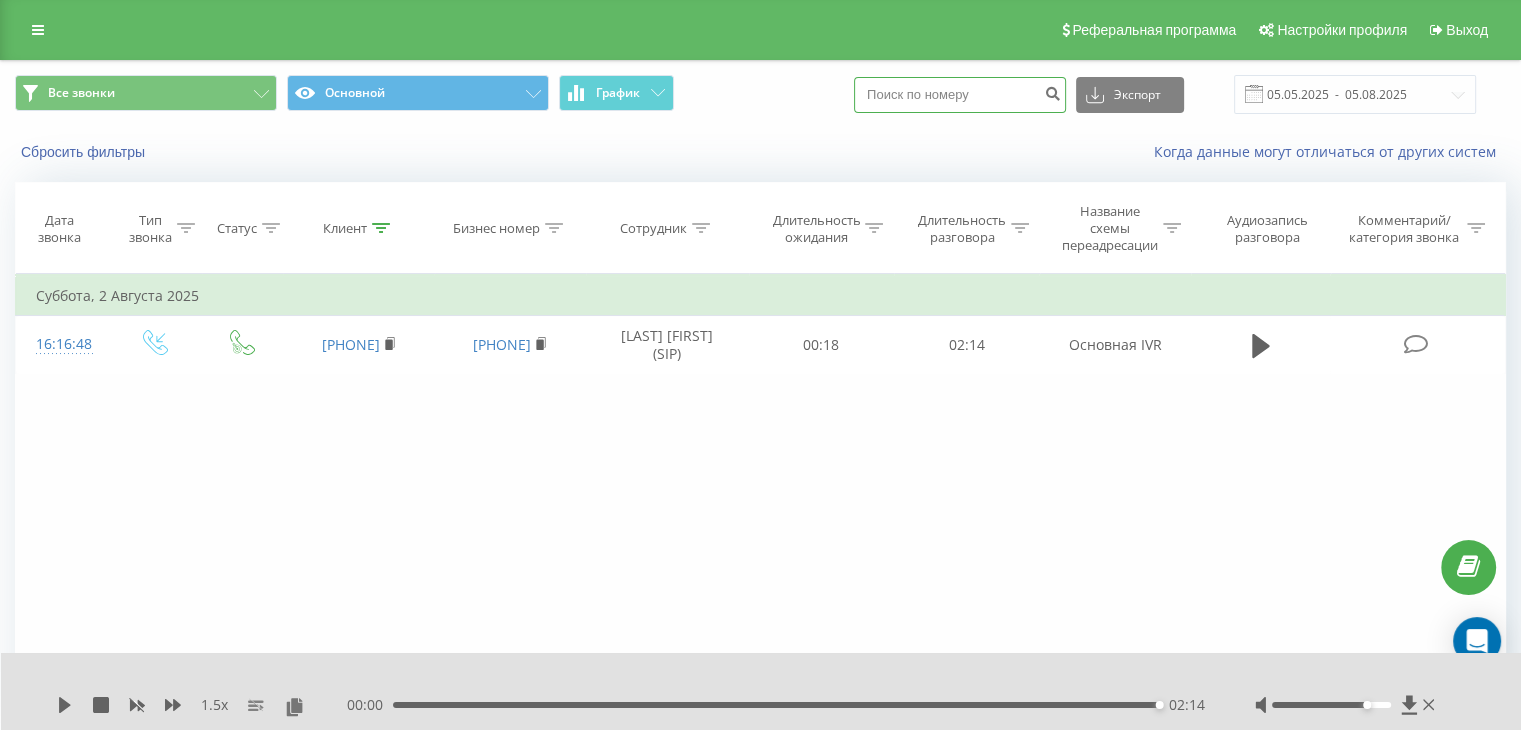 paste on "7017225605" 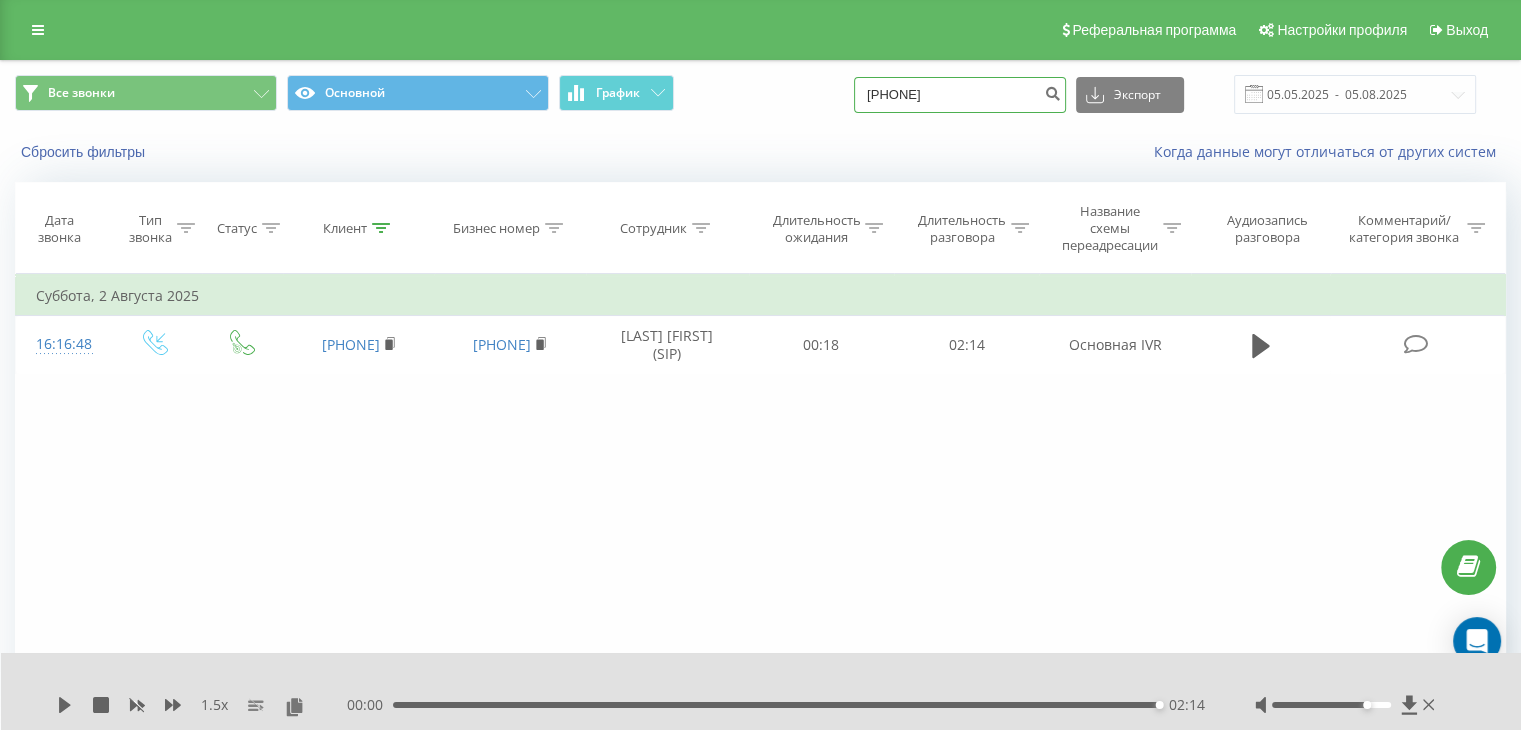 type on "7017225605" 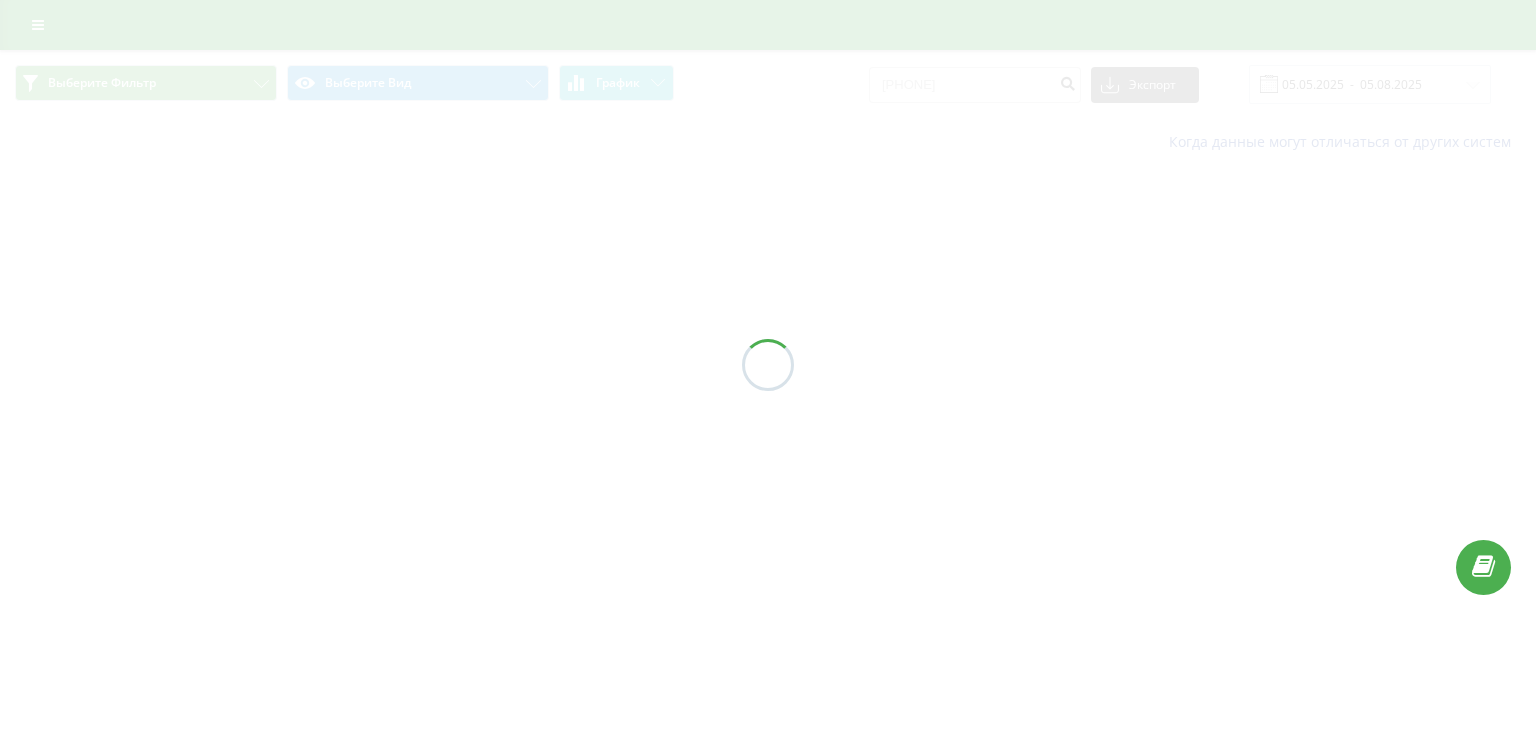 scroll, scrollTop: 0, scrollLeft: 0, axis: both 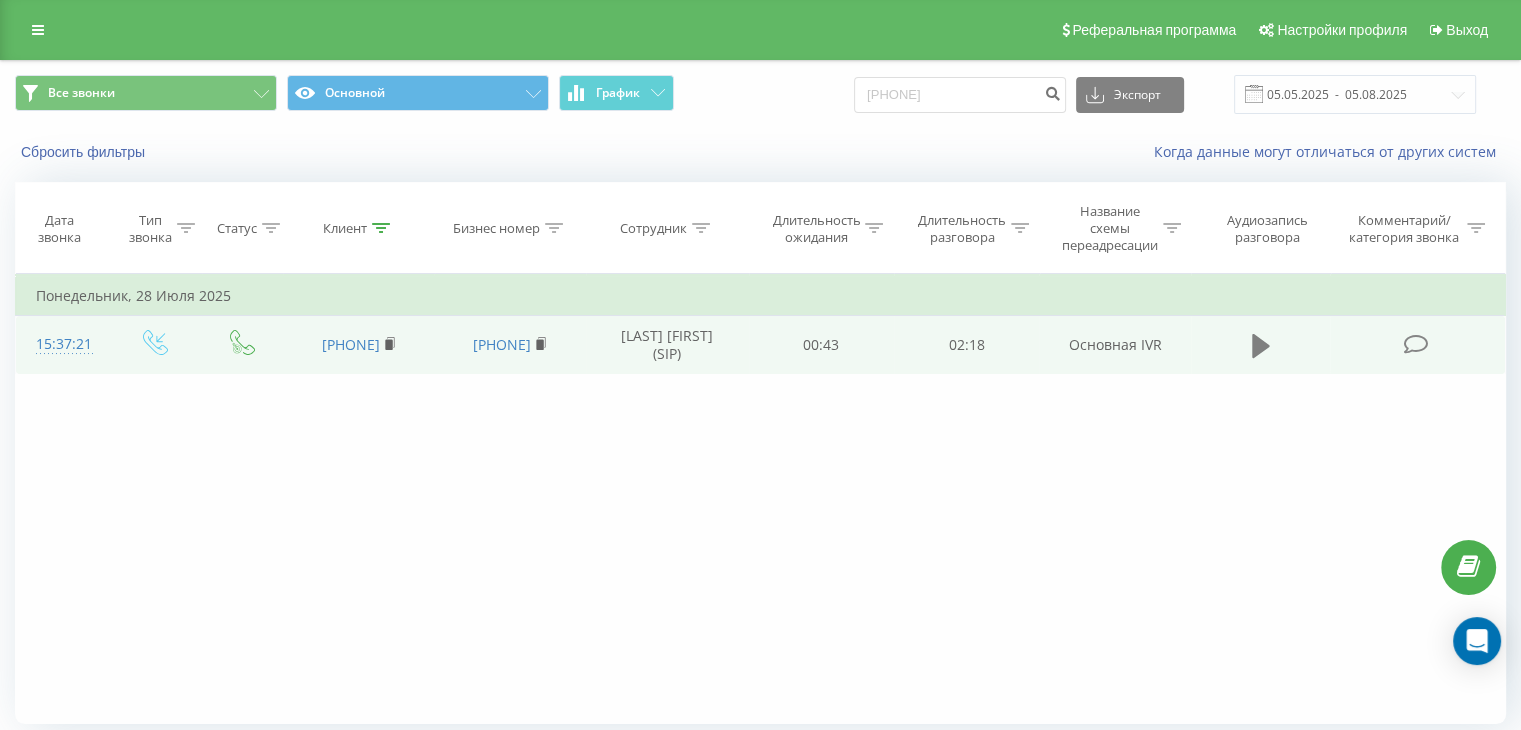 click 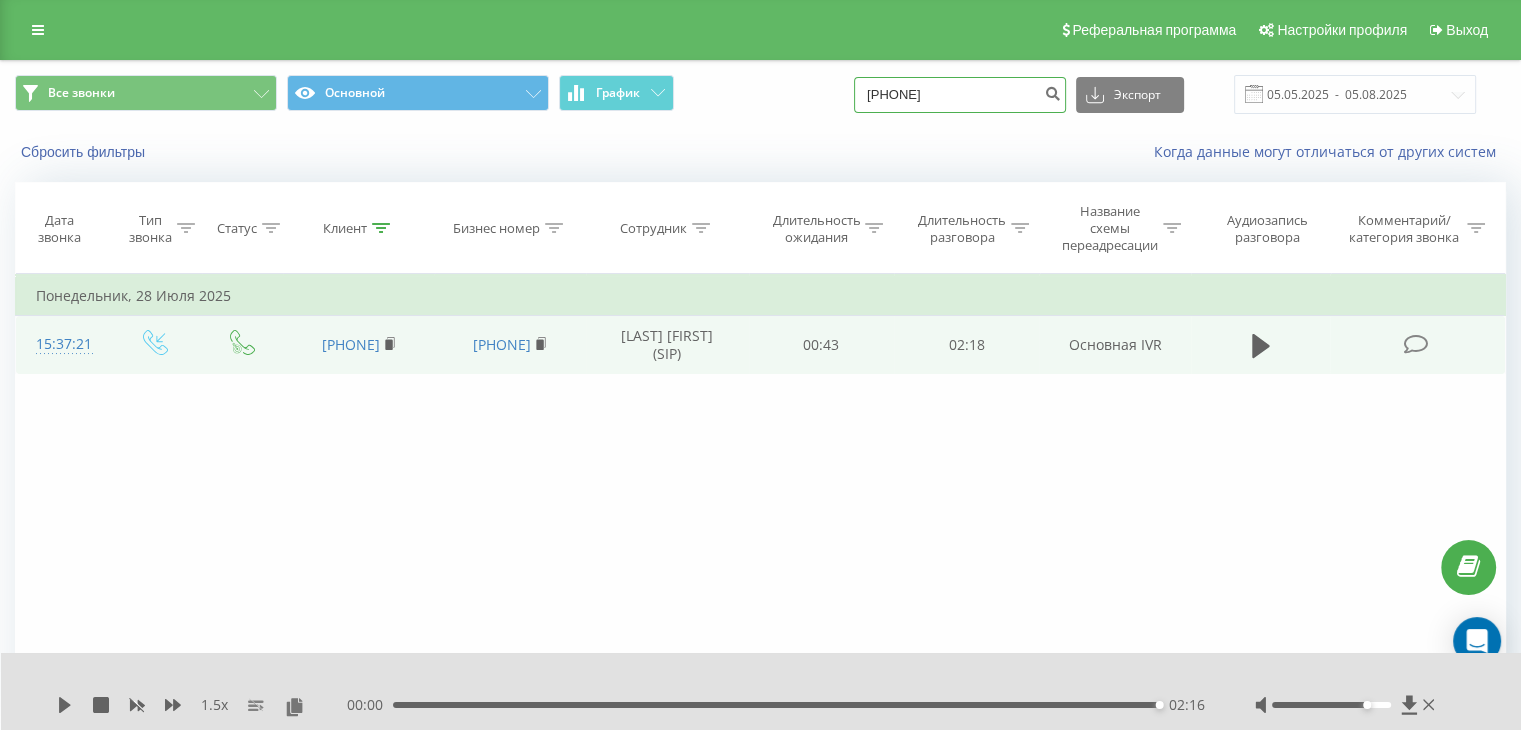 click on "7017225605" at bounding box center [960, 95] 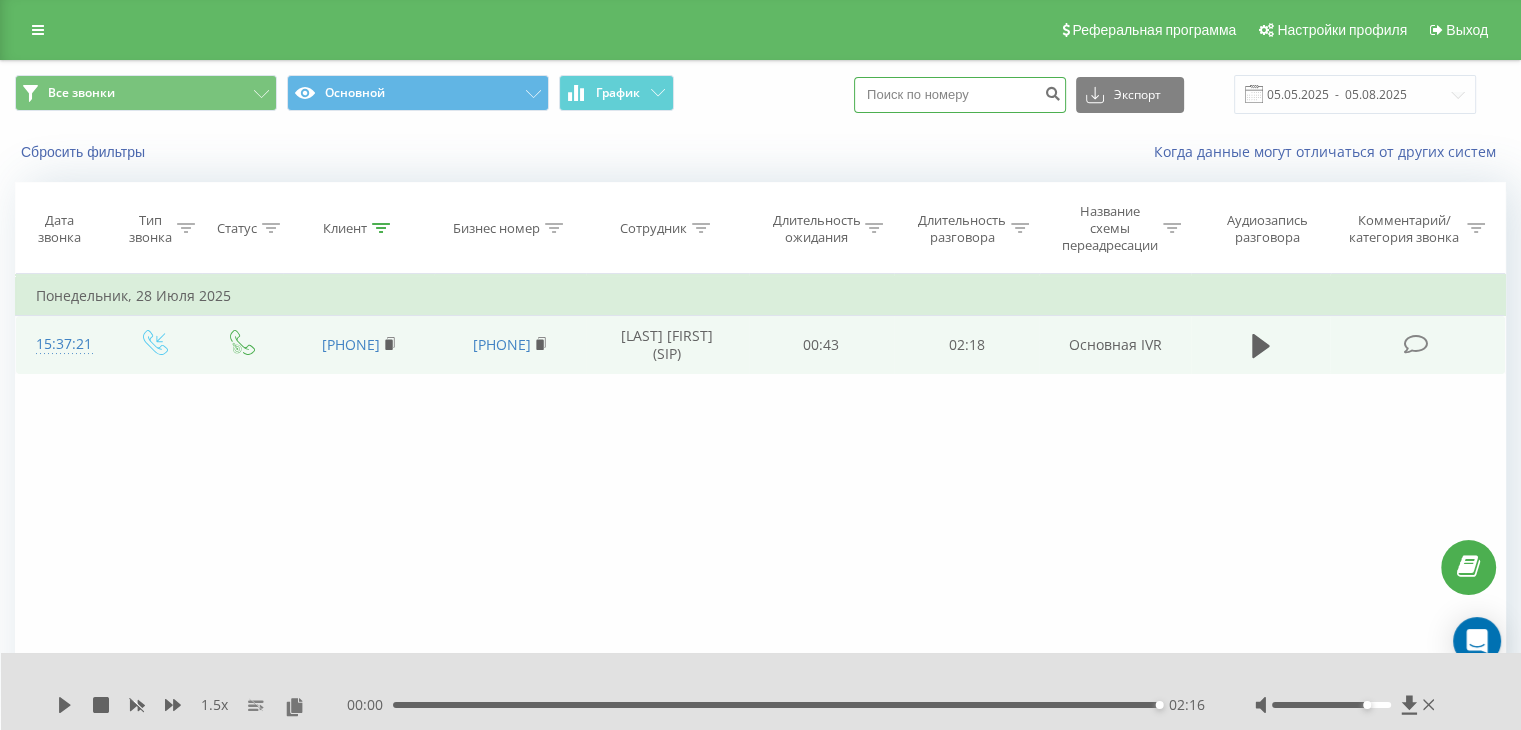 paste on "[PHONE]" 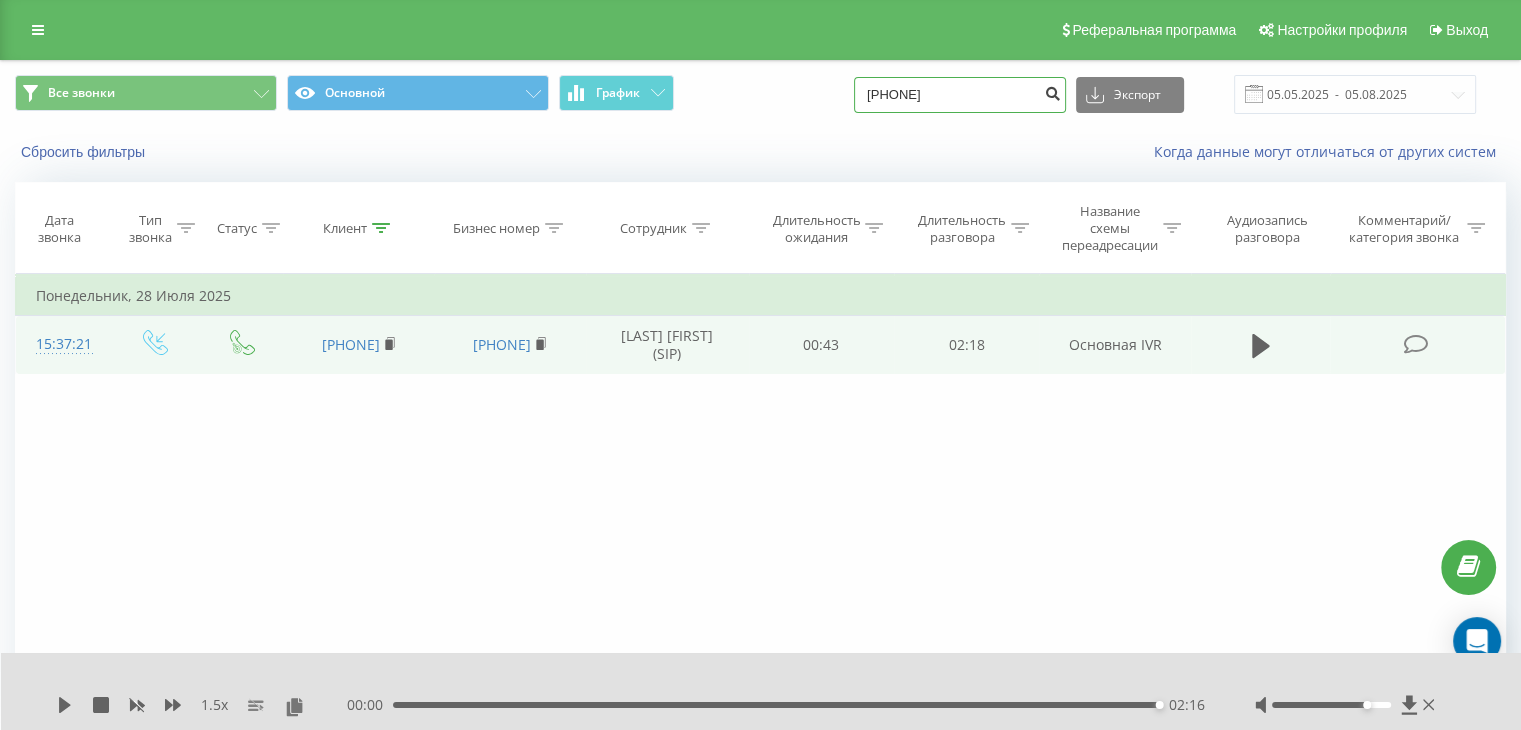 type on "[PHONE]" 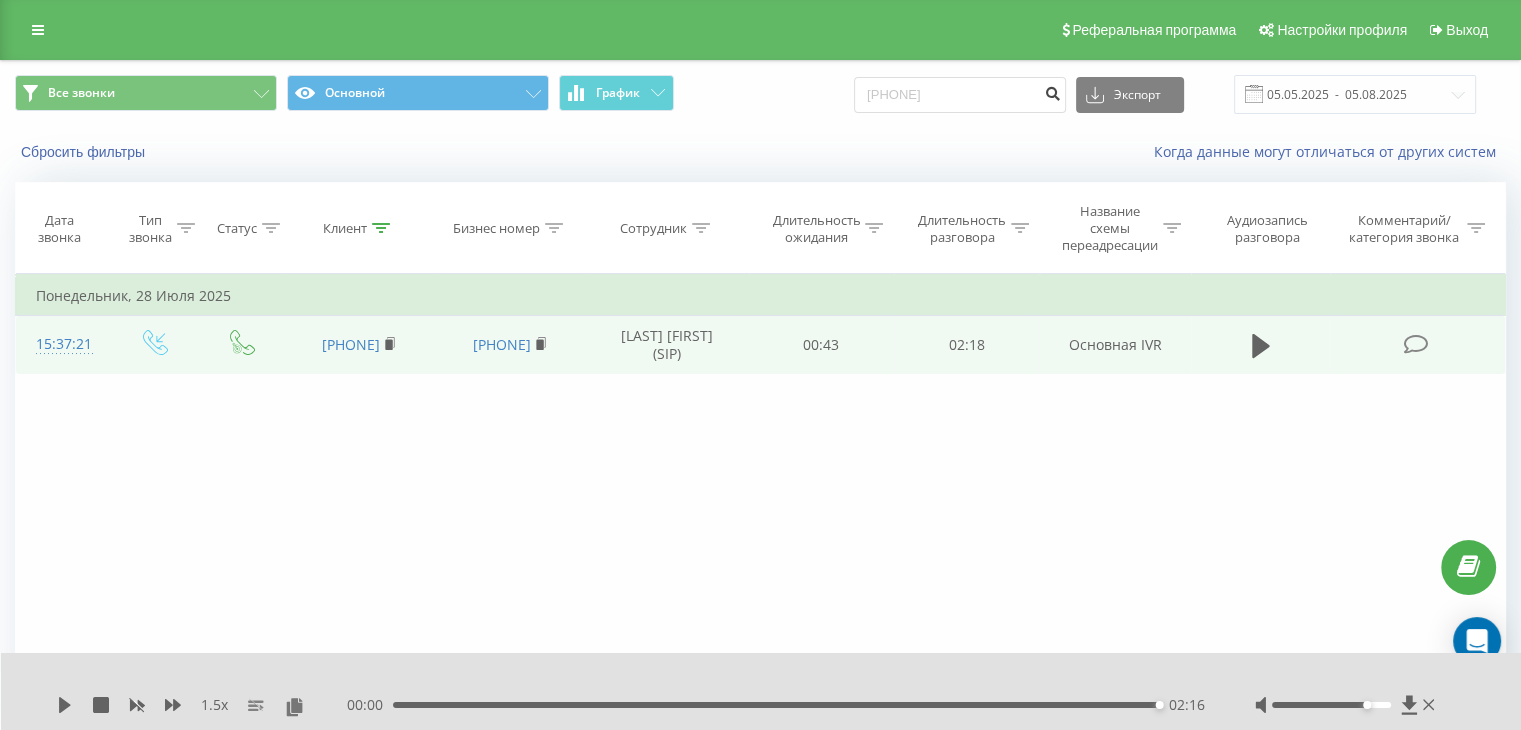 click at bounding box center [1052, 95] 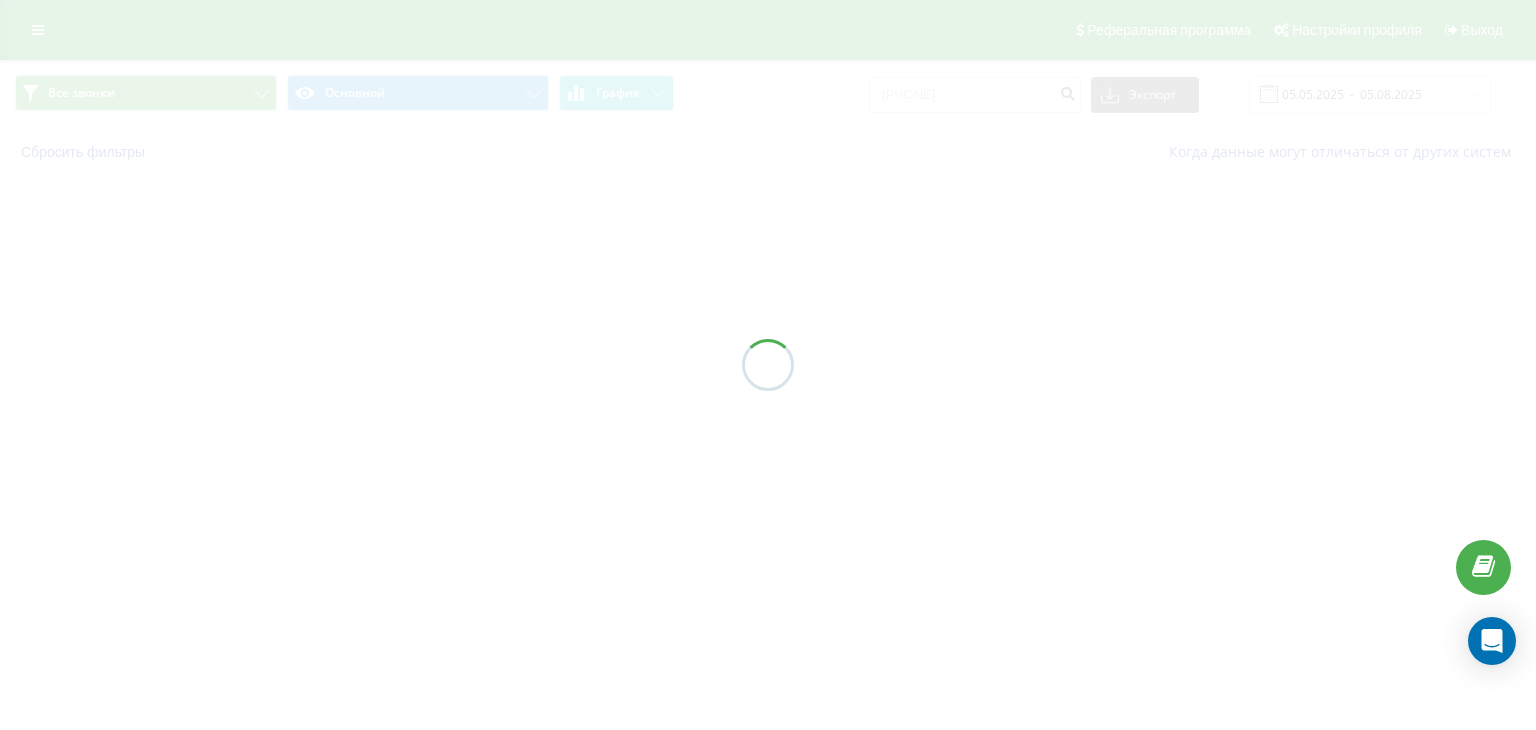 scroll, scrollTop: 0, scrollLeft: 0, axis: both 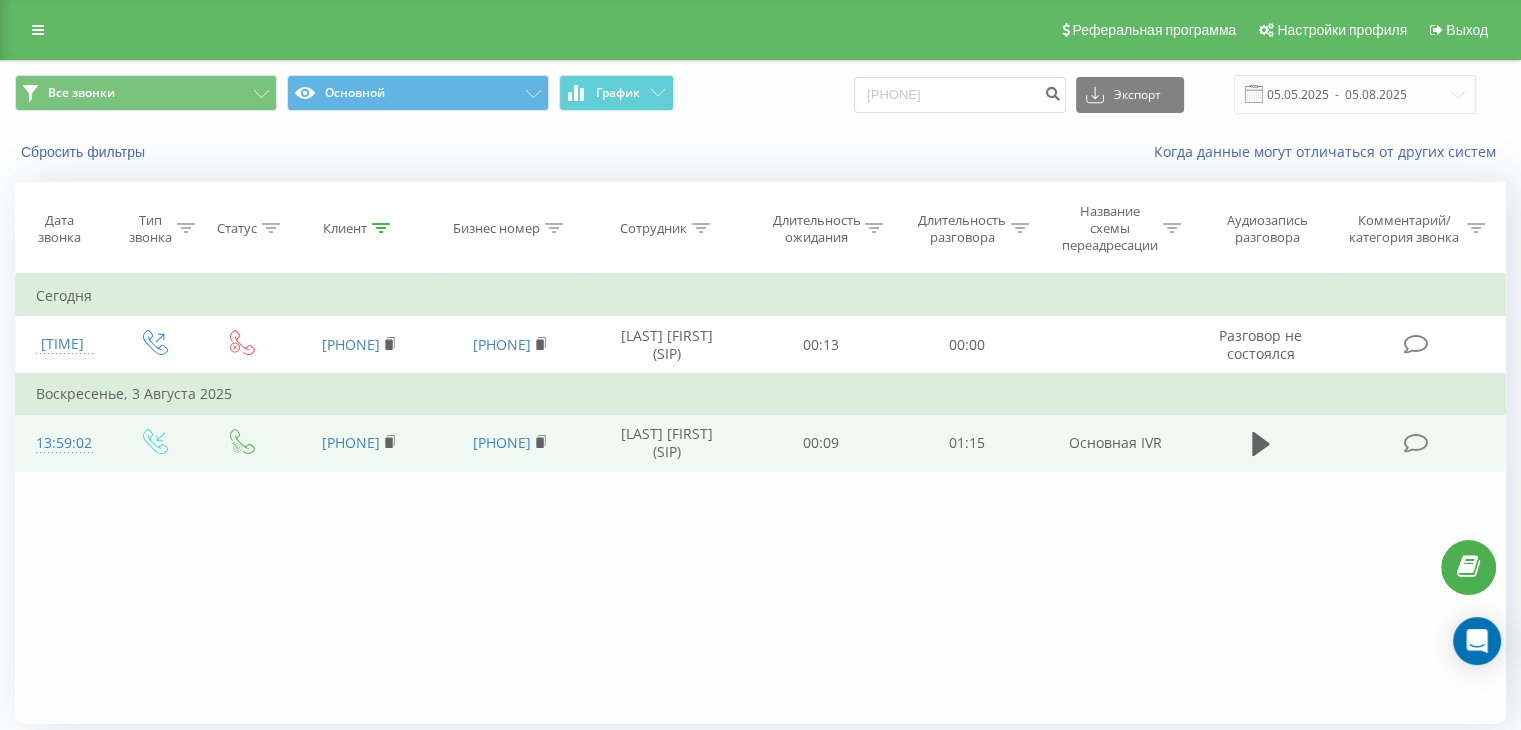 click at bounding box center [1261, 443] 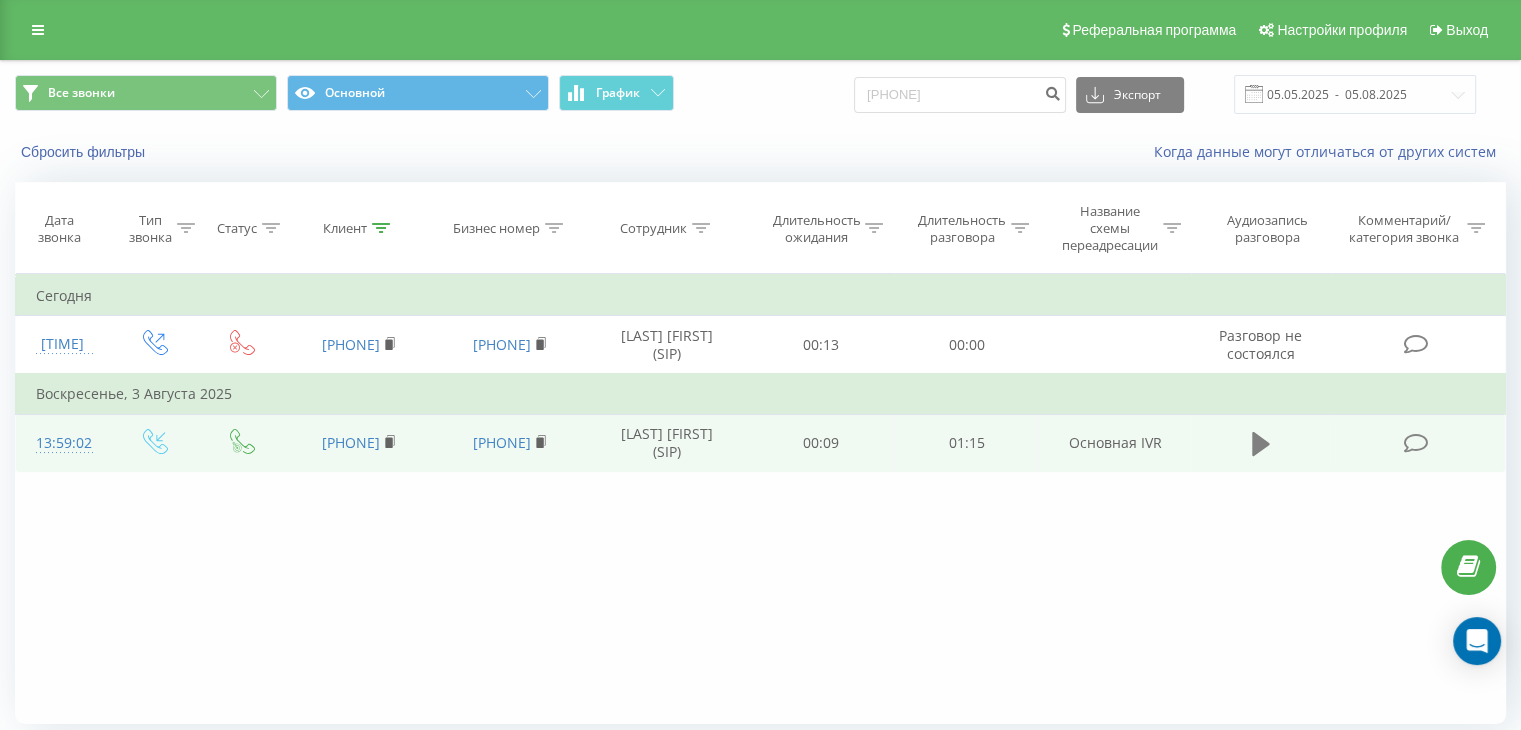 click 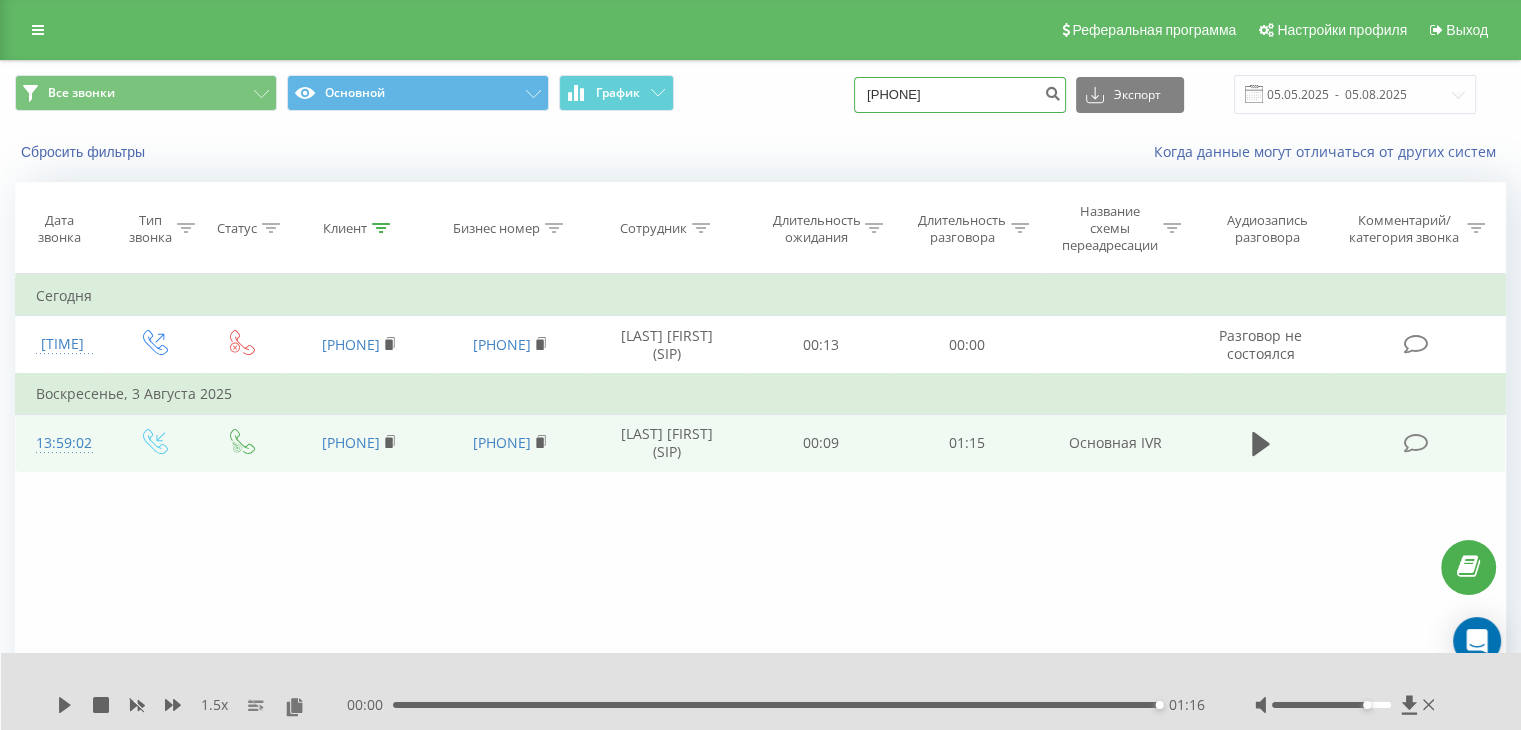 click on "7011413619" at bounding box center (960, 95) 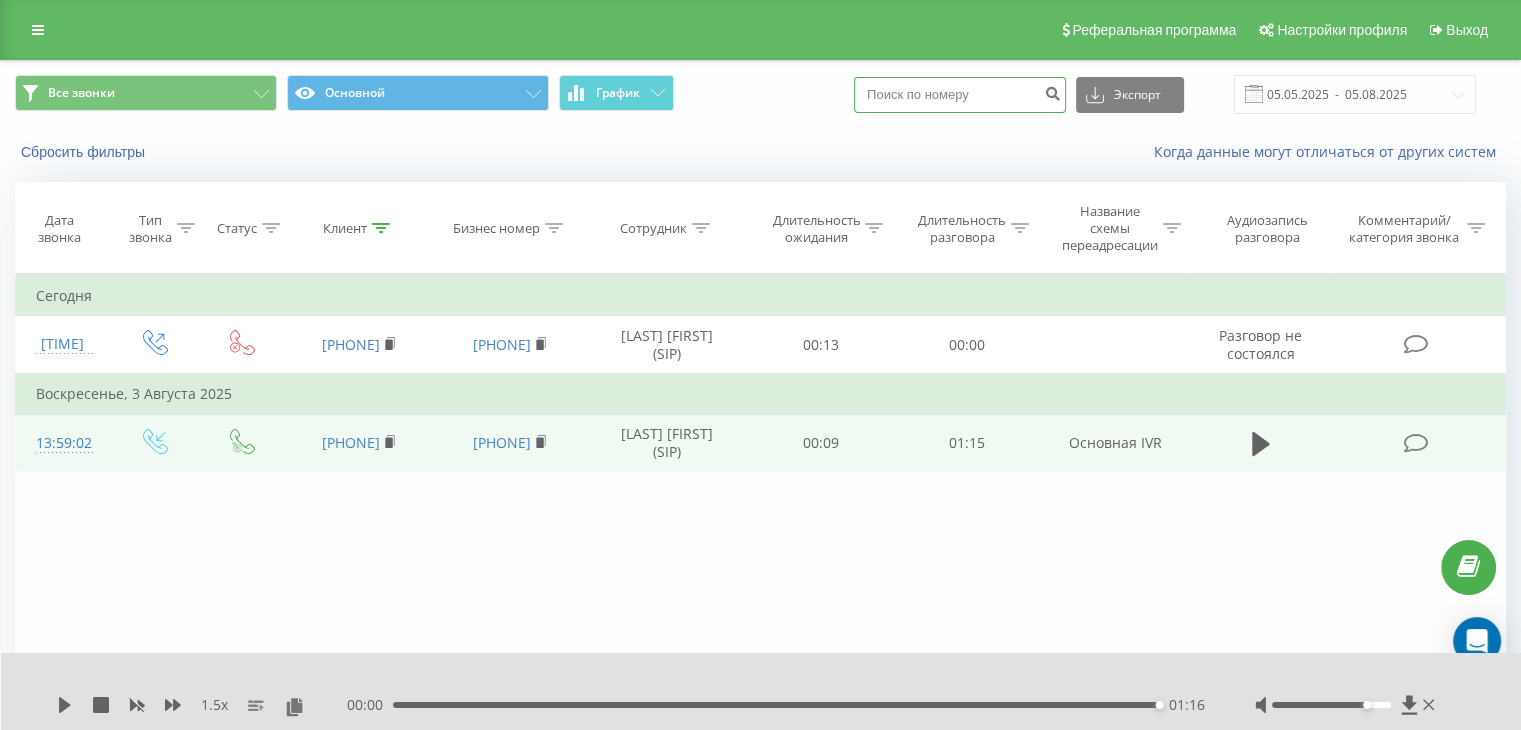 paste on "[PHONE]" 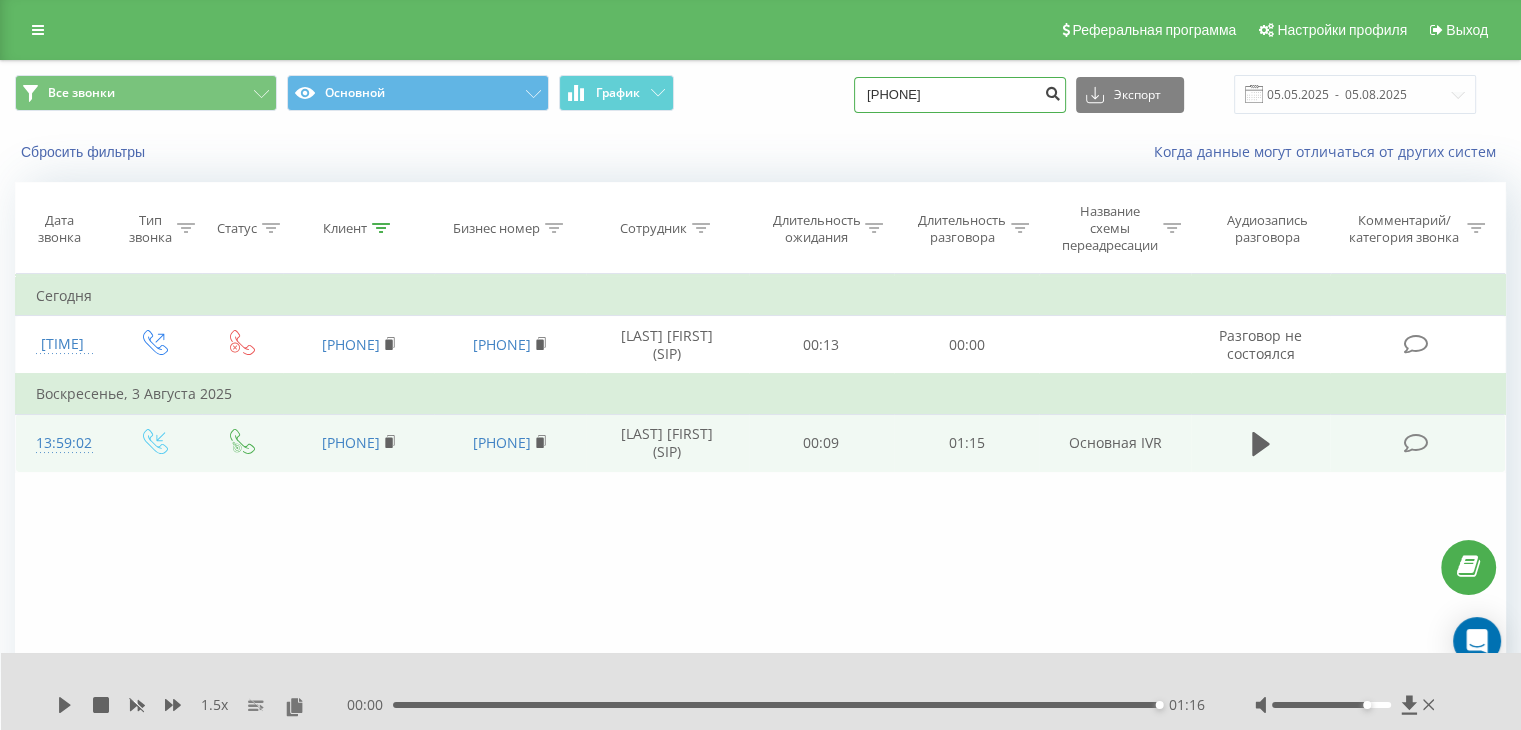 type on "[PHONE]" 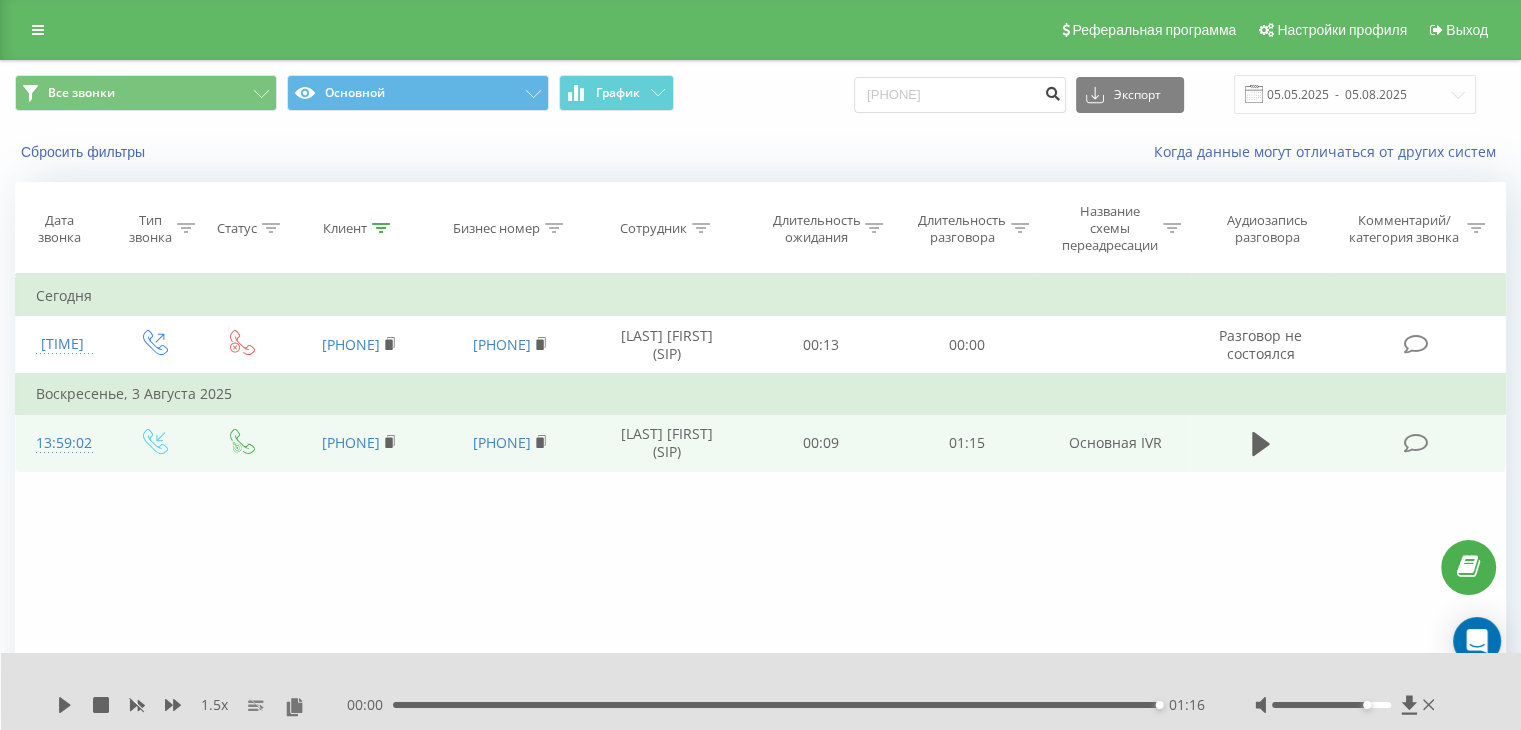 click at bounding box center [1052, 91] 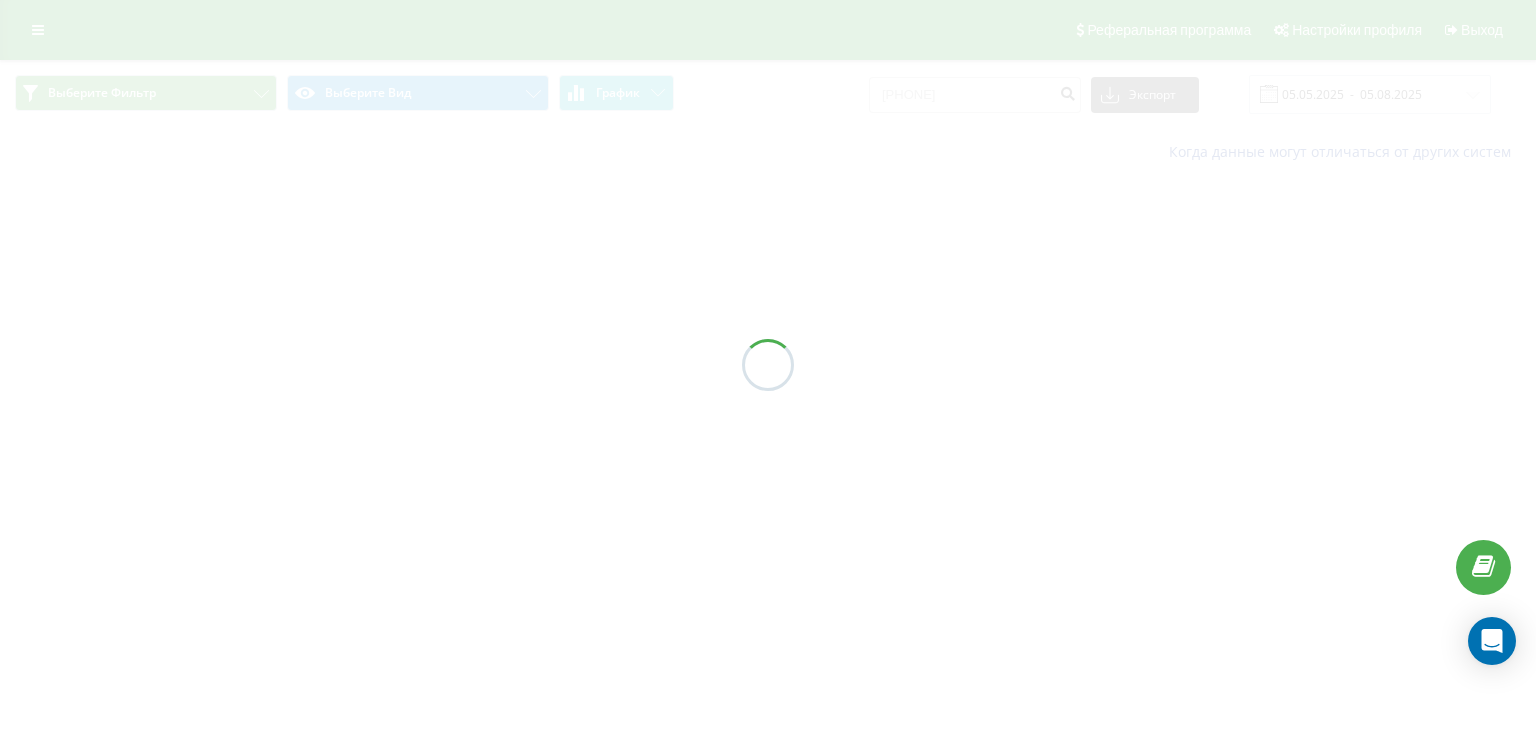 scroll, scrollTop: 0, scrollLeft: 0, axis: both 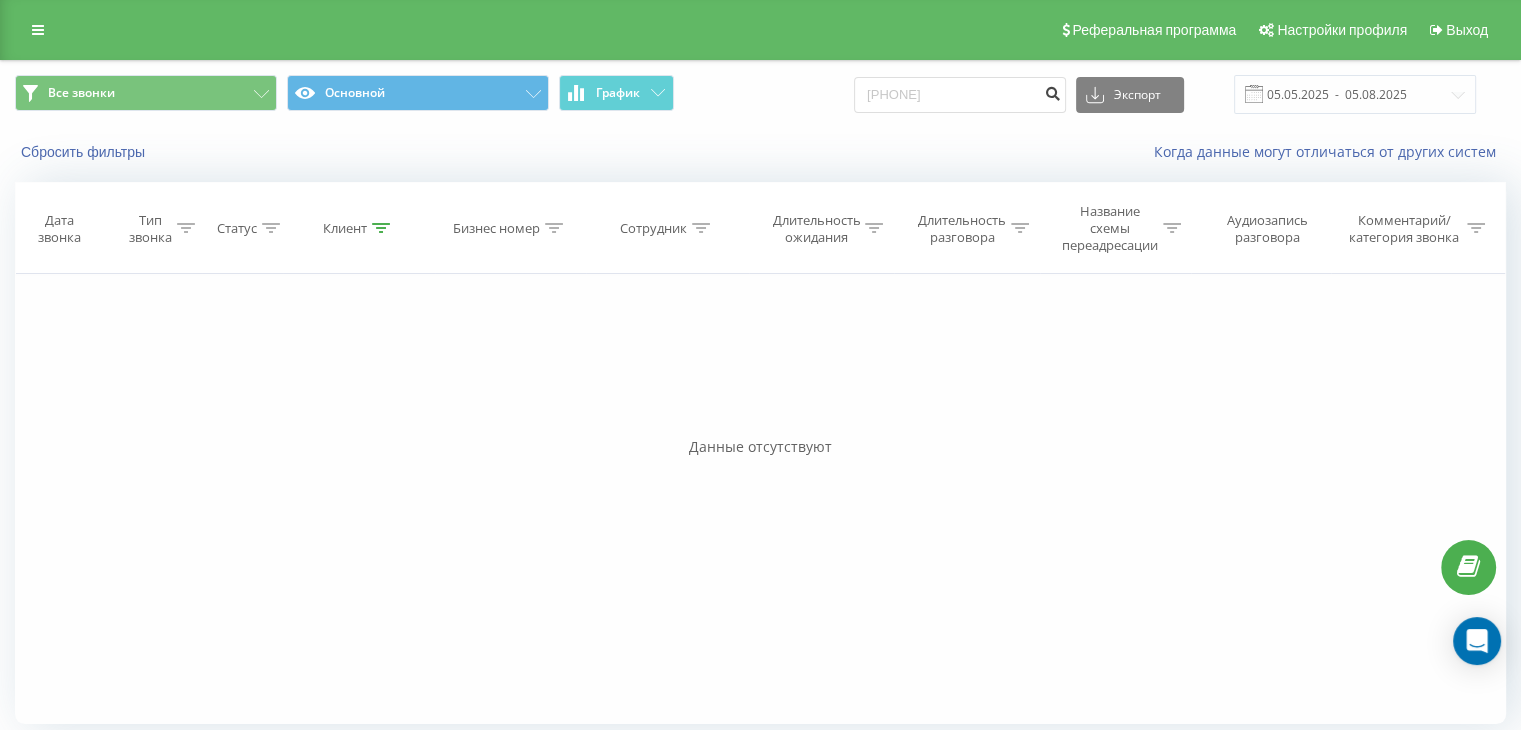 click at bounding box center [1052, 95] 